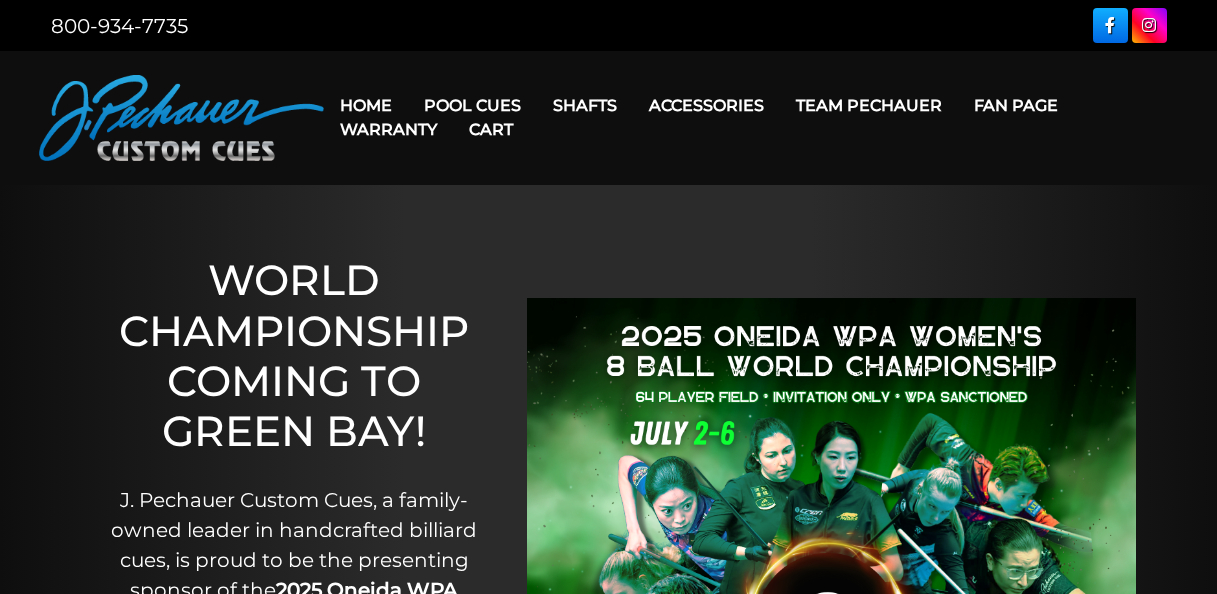scroll, scrollTop: 0, scrollLeft: 0, axis: both 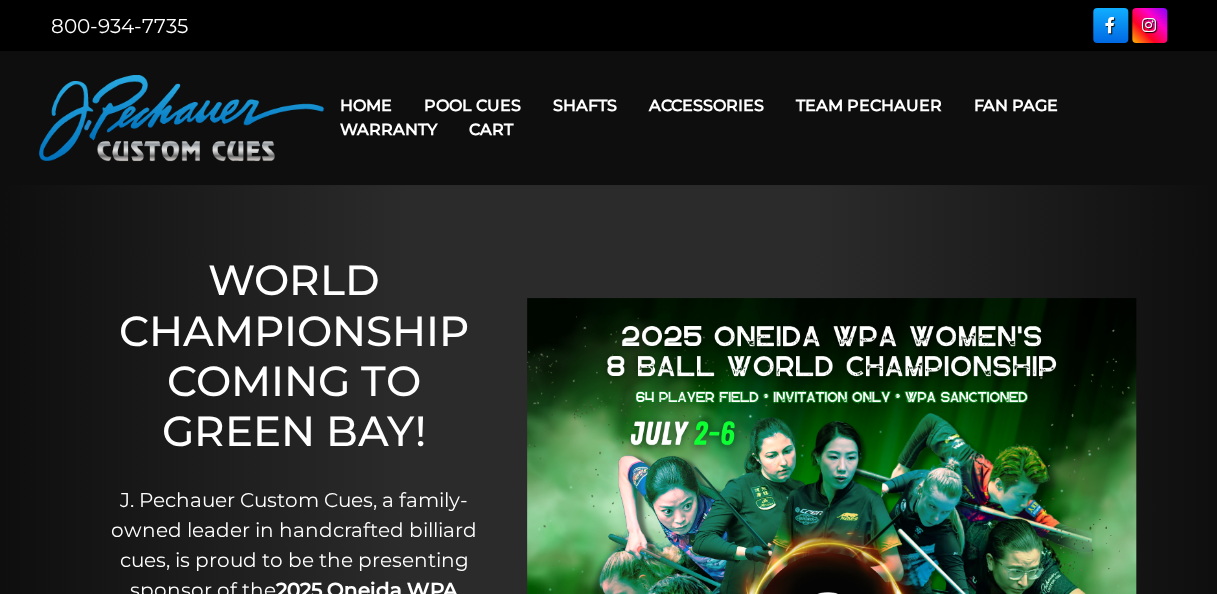 click on "Warranty" at bounding box center [388, 129] 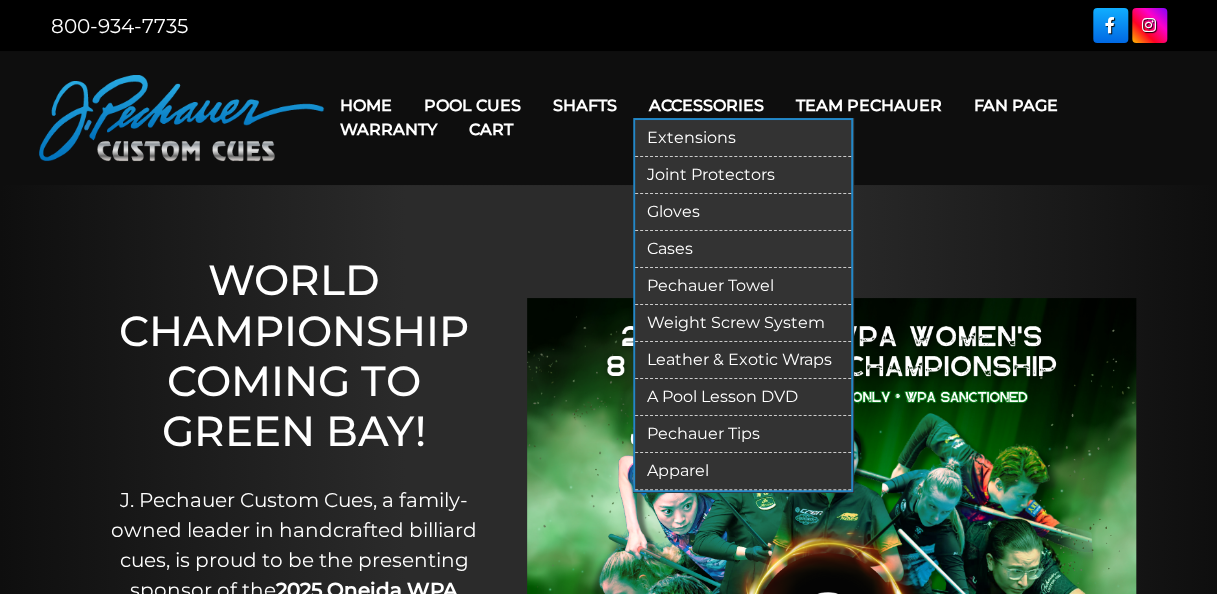 click on "Leather & Exotic Wraps" at bounding box center (743, 360) 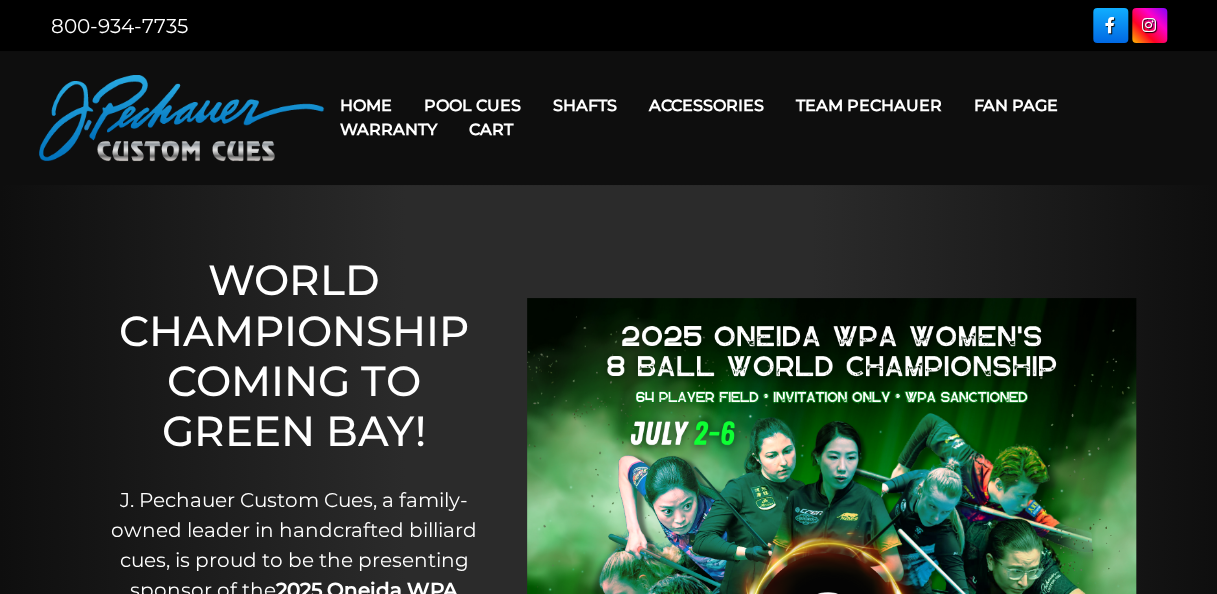 click on "Cart" at bounding box center [491, 129] 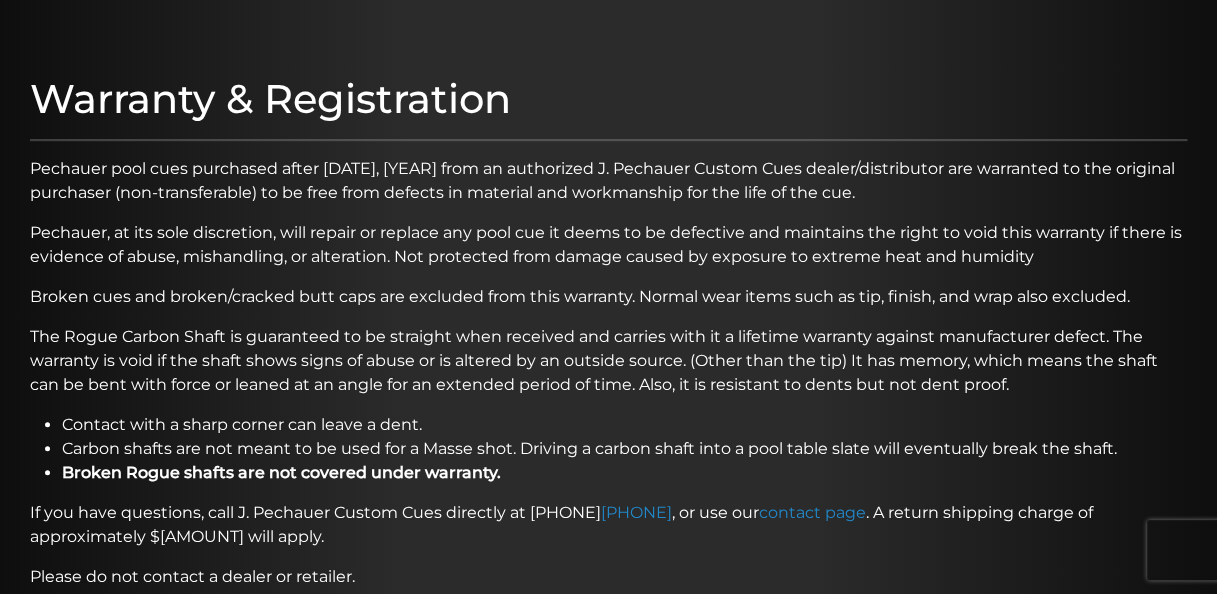 scroll, scrollTop: 0, scrollLeft: 0, axis: both 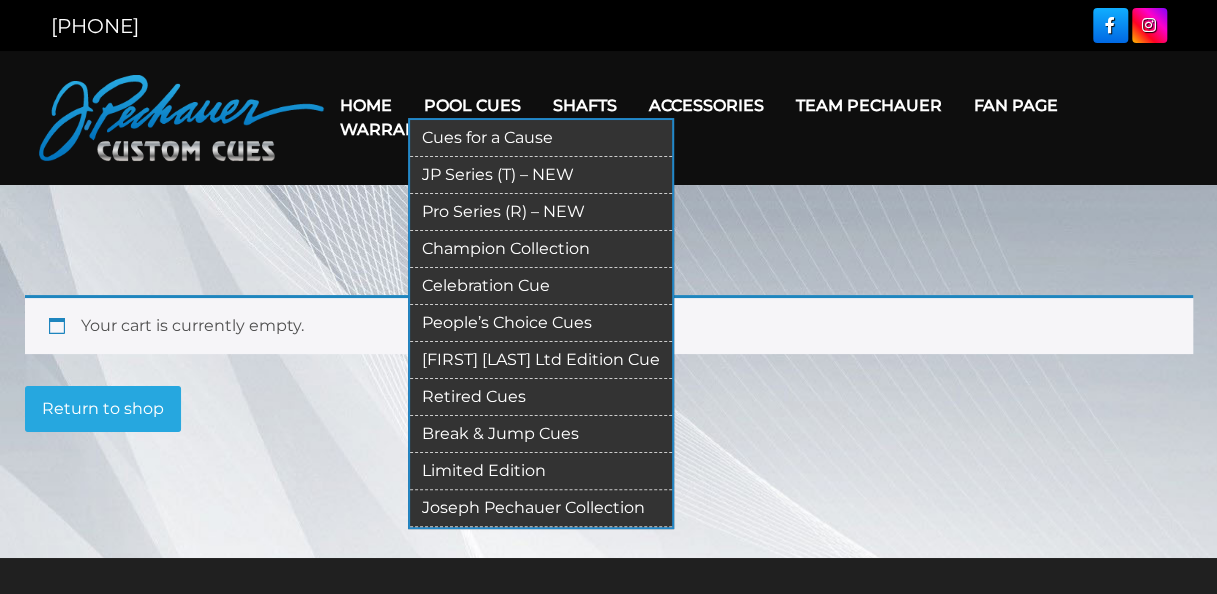click on "Pool Cues" at bounding box center (472, 105) 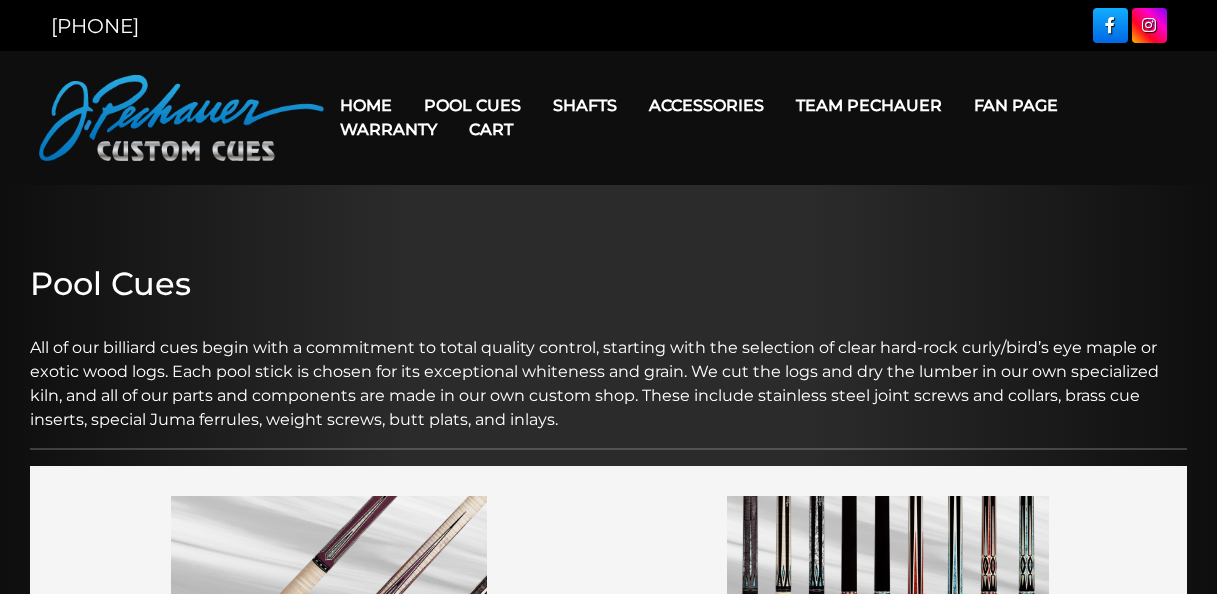scroll, scrollTop: 0, scrollLeft: 0, axis: both 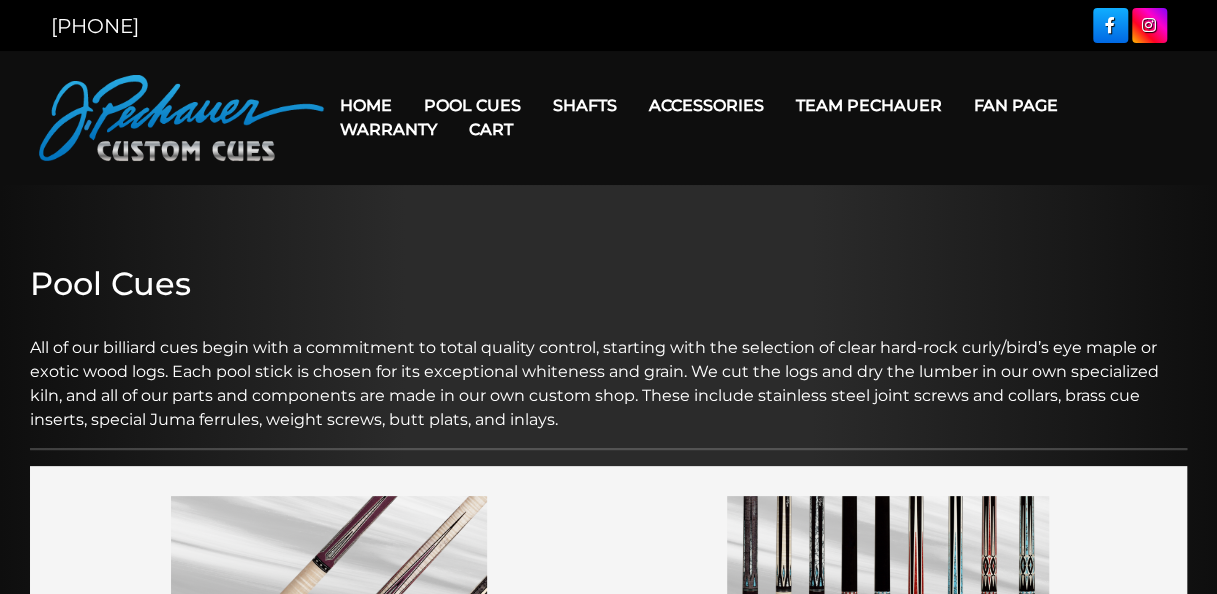 click on "Cart" at bounding box center [491, 129] 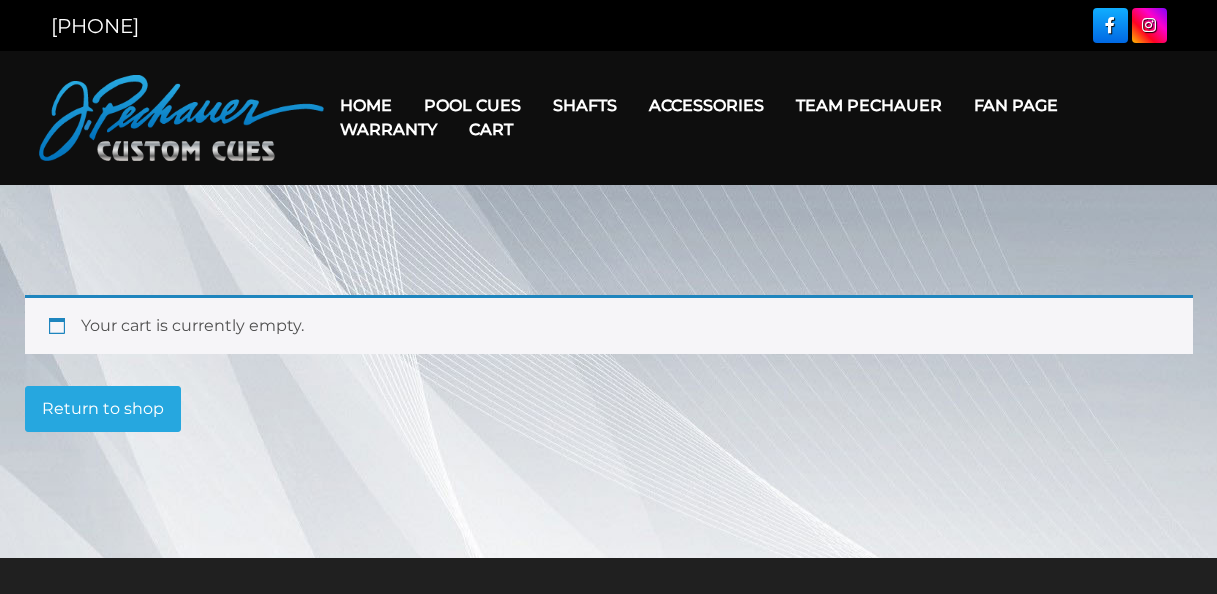 scroll, scrollTop: 0, scrollLeft: 0, axis: both 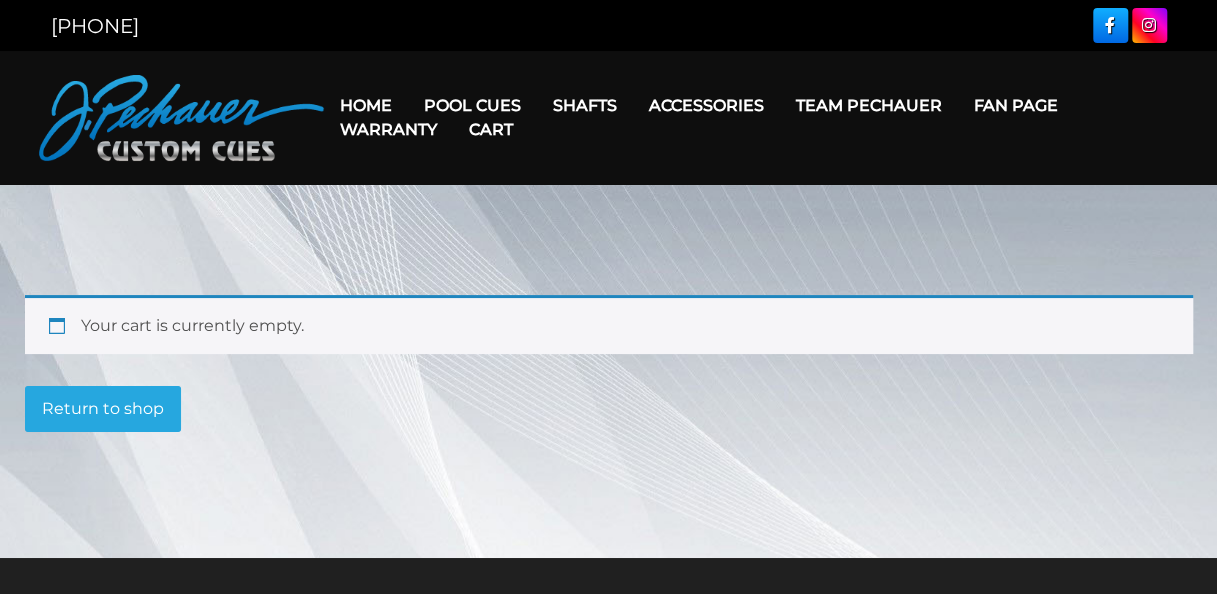click on "Warranty" at bounding box center [388, 129] 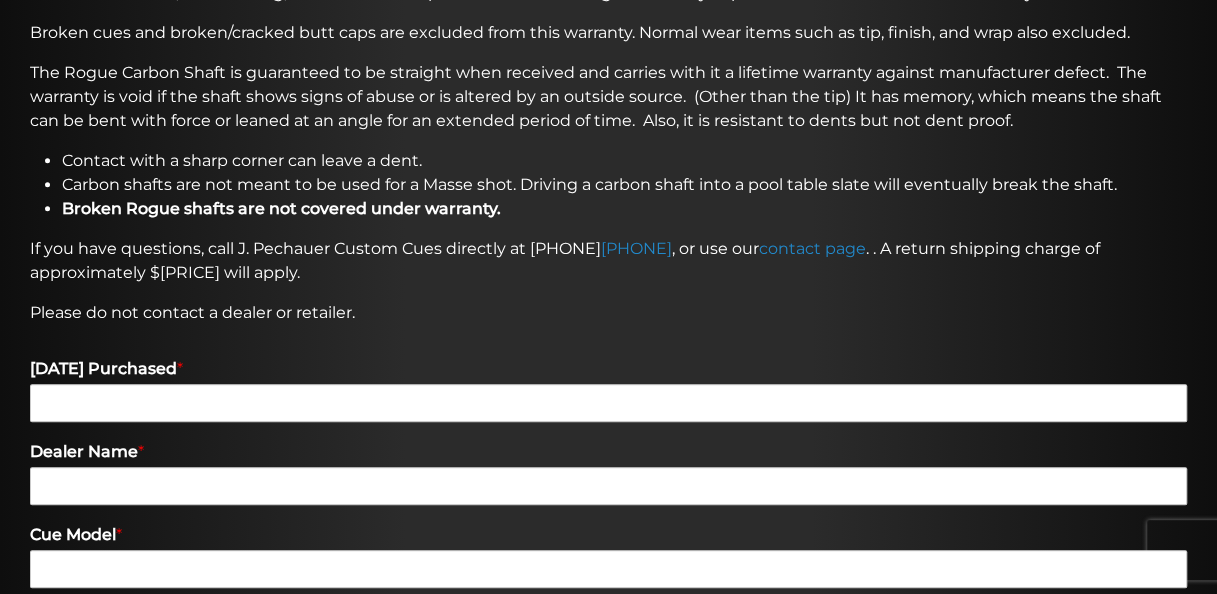 scroll, scrollTop: 0, scrollLeft: 0, axis: both 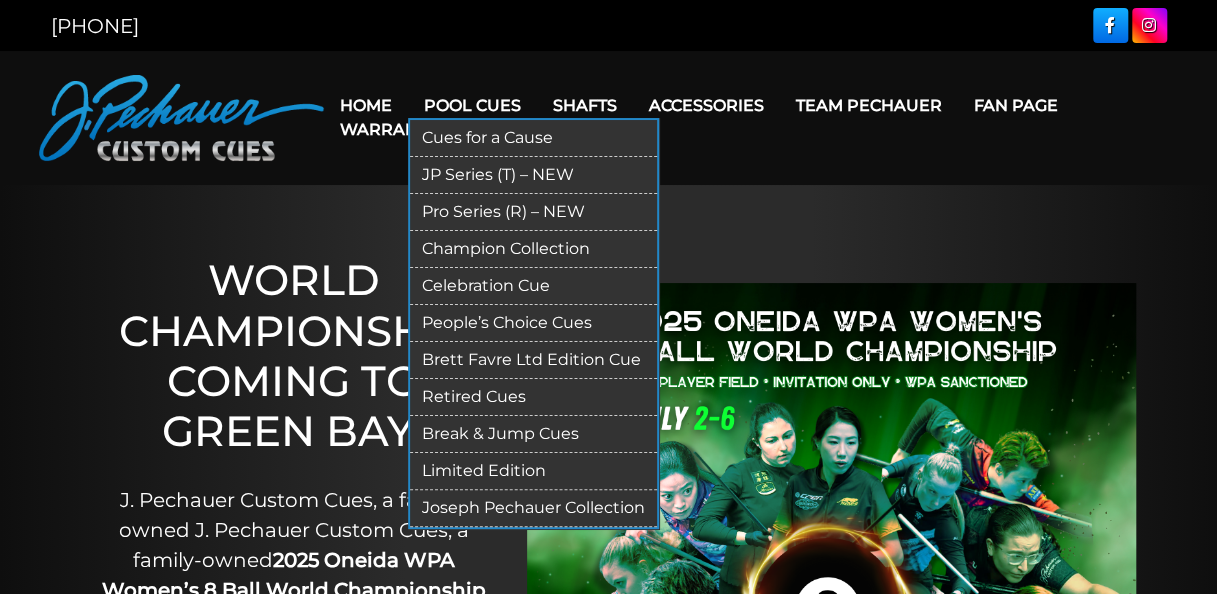 click on "Pool Cues" at bounding box center (472, 105) 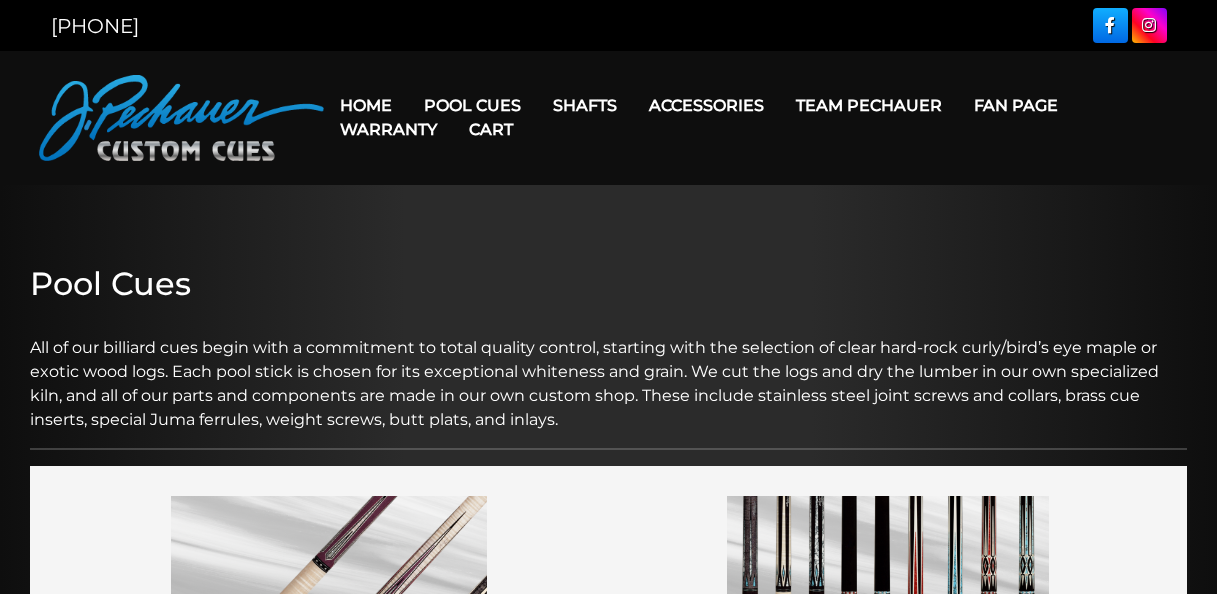 scroll, scrollTop: 0, scrollLeft: 0, axis: both 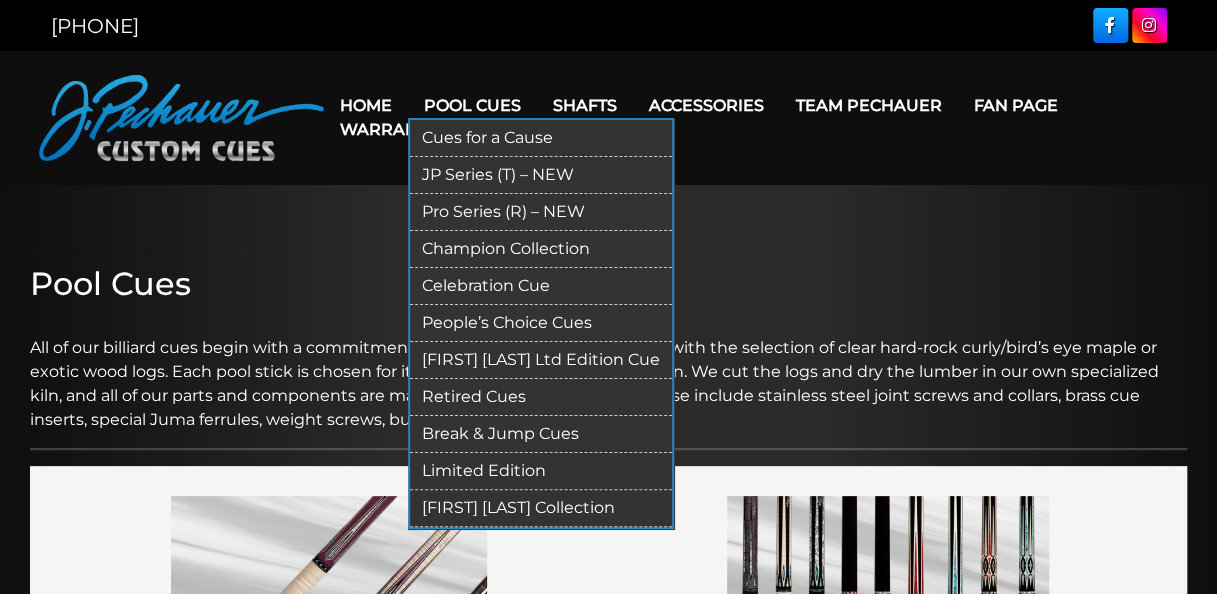 click on "JP Series (T) – NEW" at bounding box center [541, 175] 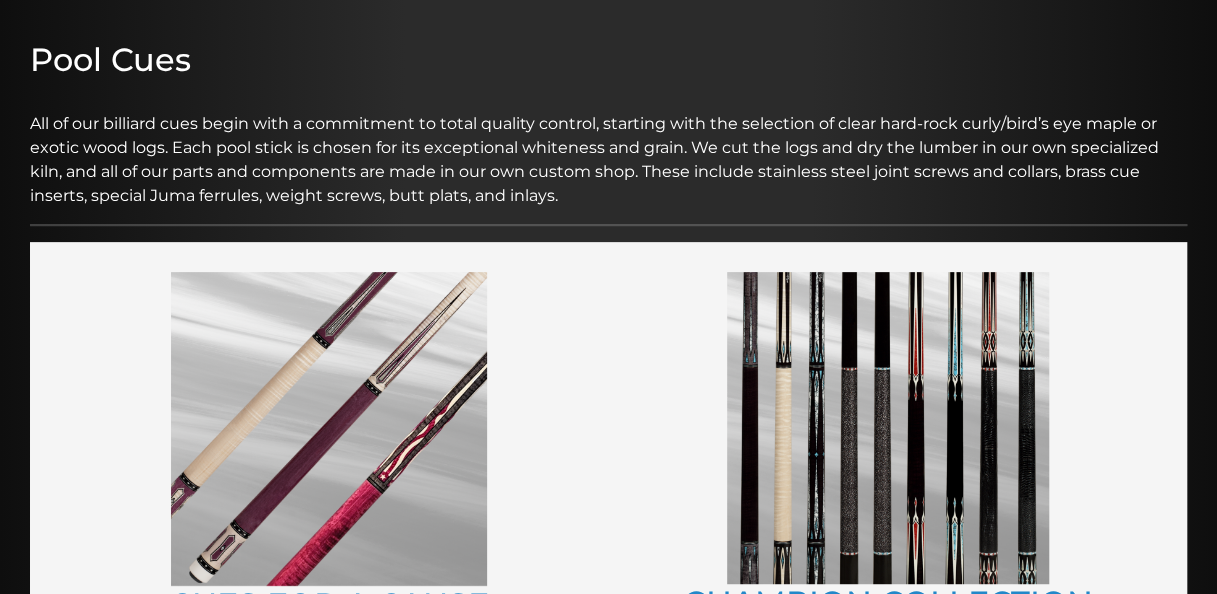 scroll, scrollTop: 0, scrollLeft: 0, axis: both 